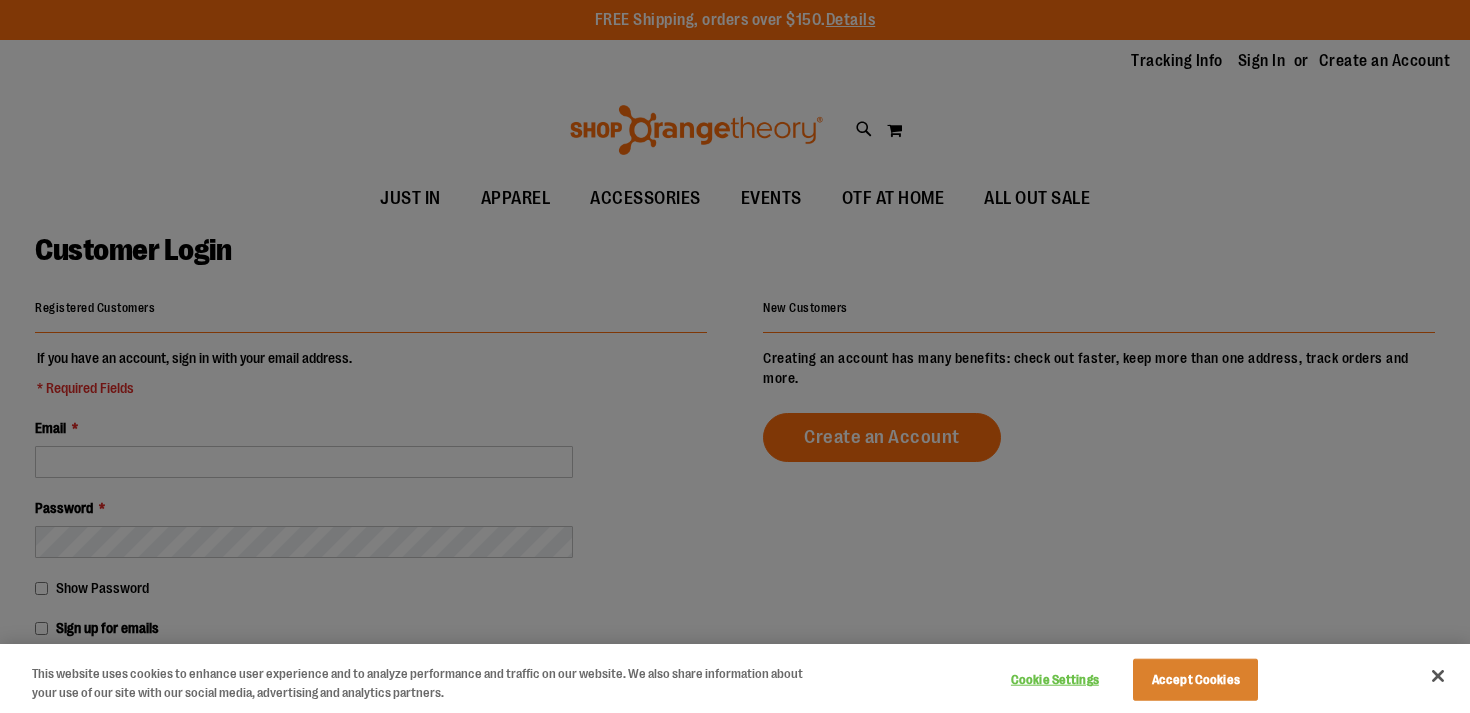 scroll, scrollTop: 0, scrollLeft: 0, axis: both 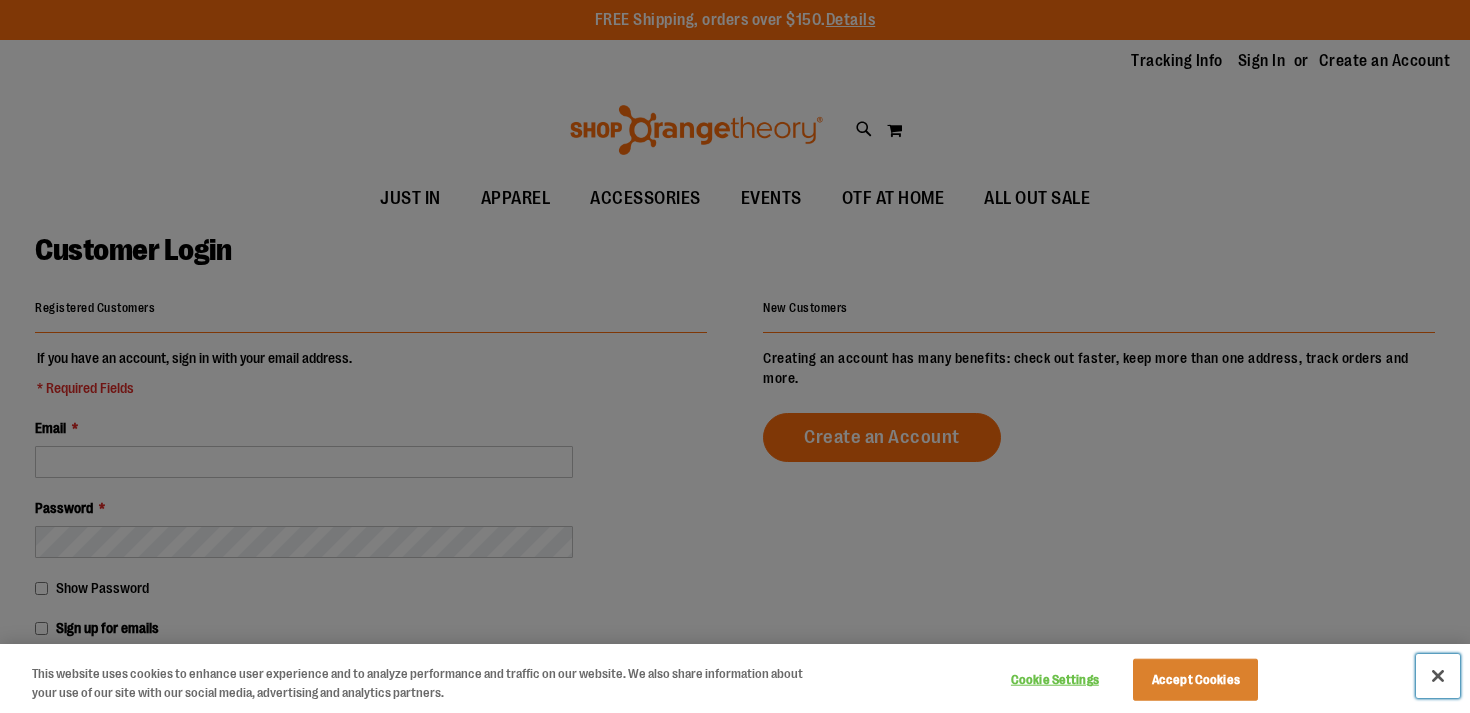 click at bounding box center [1438, 676] 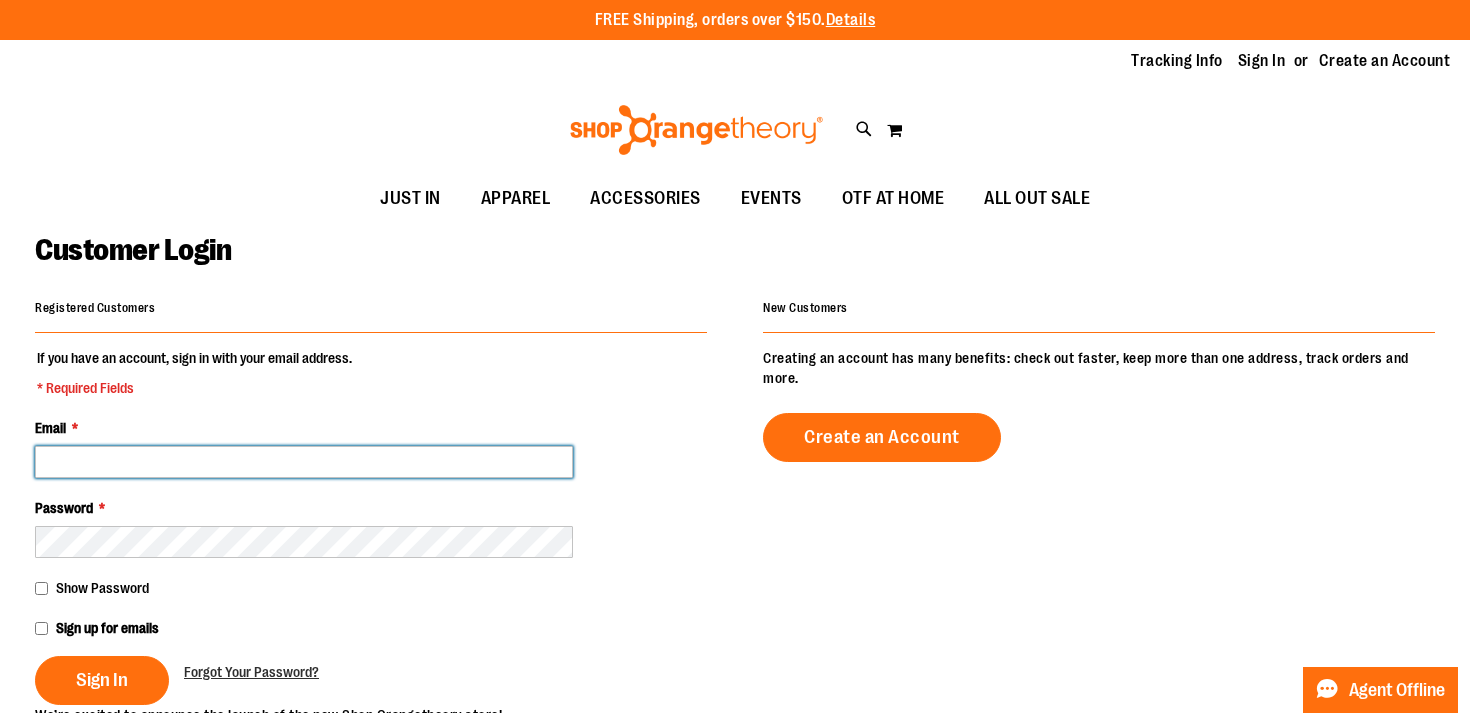 click on "Email *" at bounding box center (304, 462) 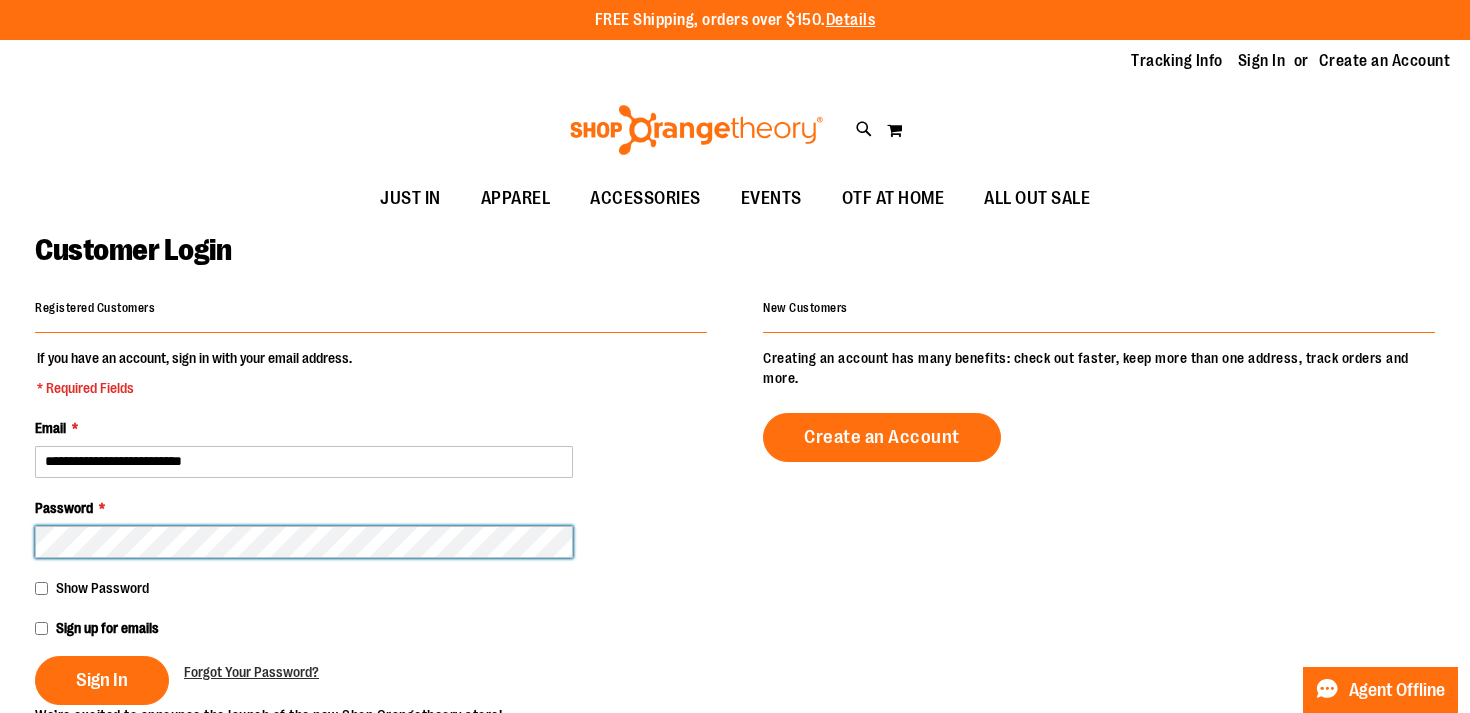 click on "Sign In" at bounding box center [102, 680] 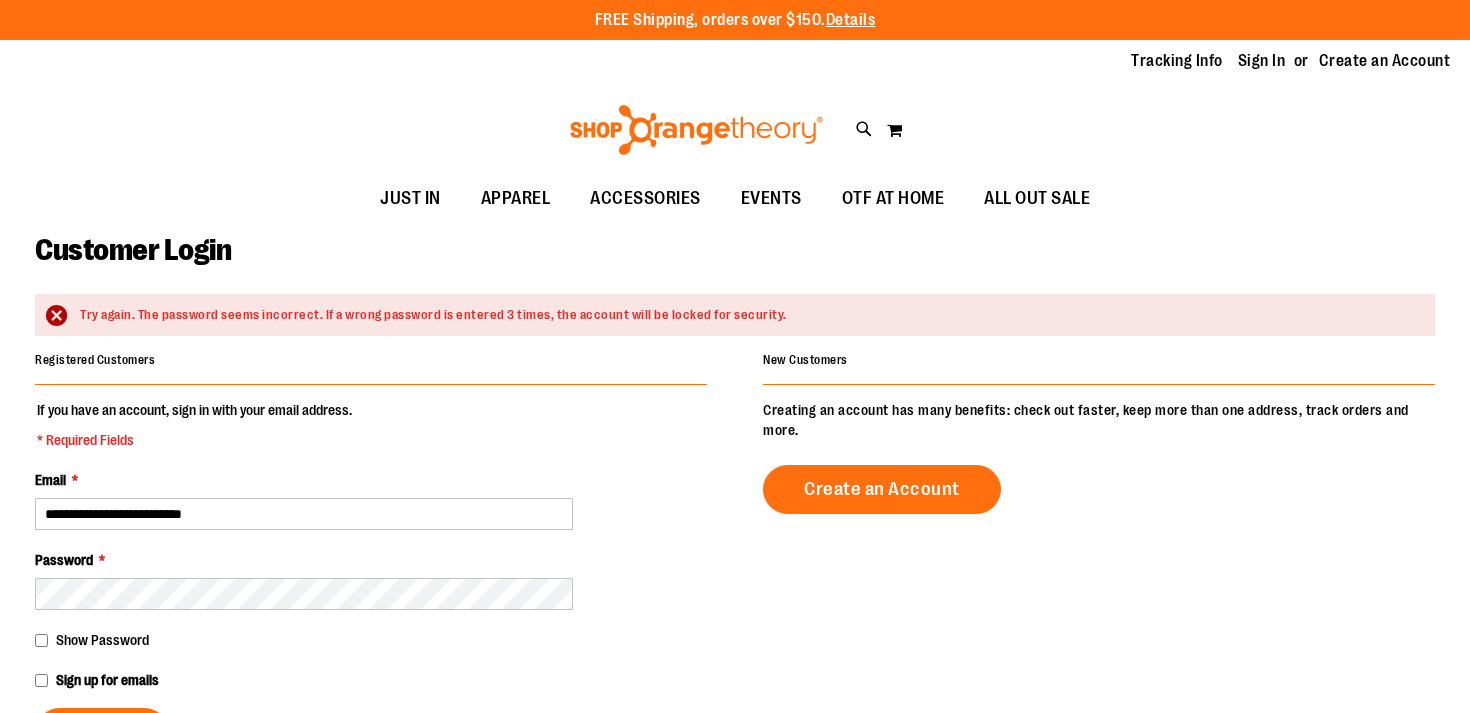 scroll, scrollTop: 0, scrollLeft: 0, axis: both 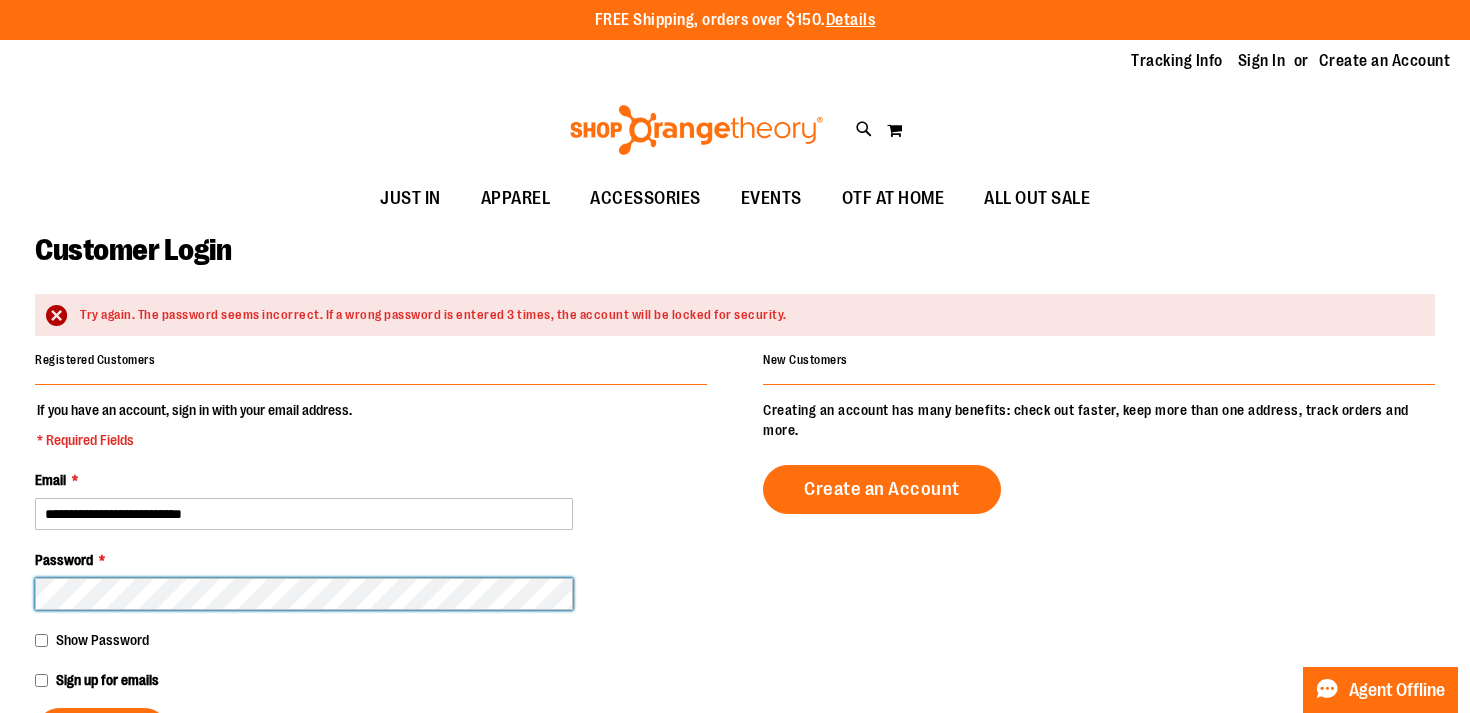 click on "Sign In" at bounding box center [102, 732] 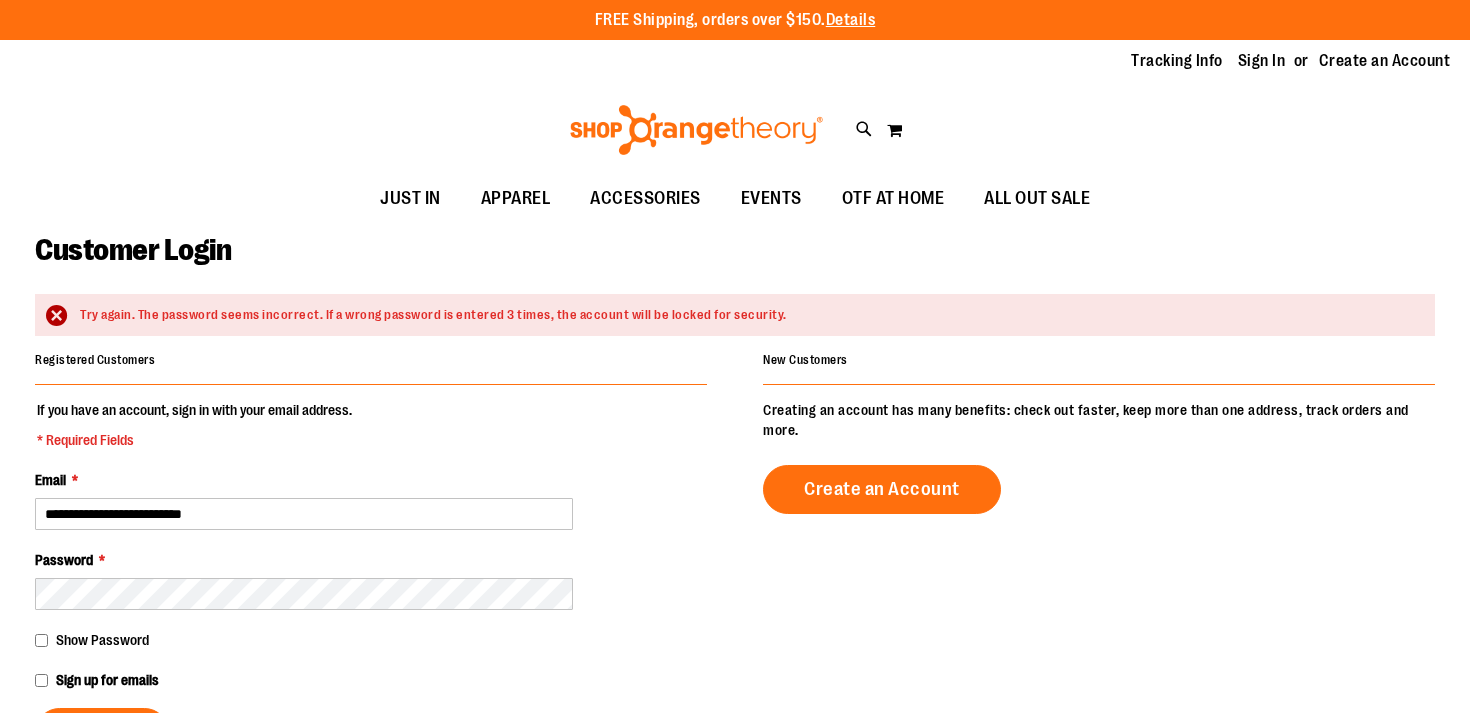 scroll, scrollTop: 0, scrollLeft: 0, axis: both 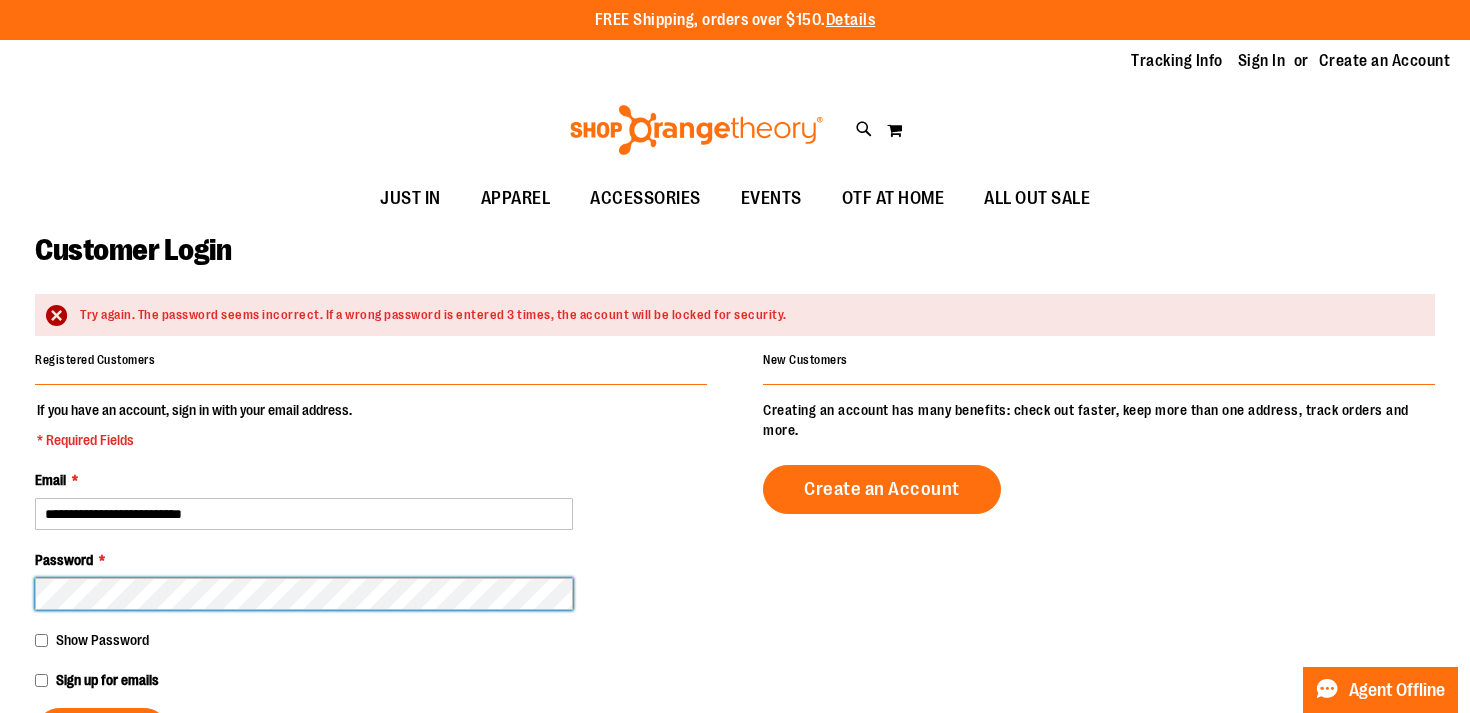 click on "Sign In" at bounding box center (102, 732) 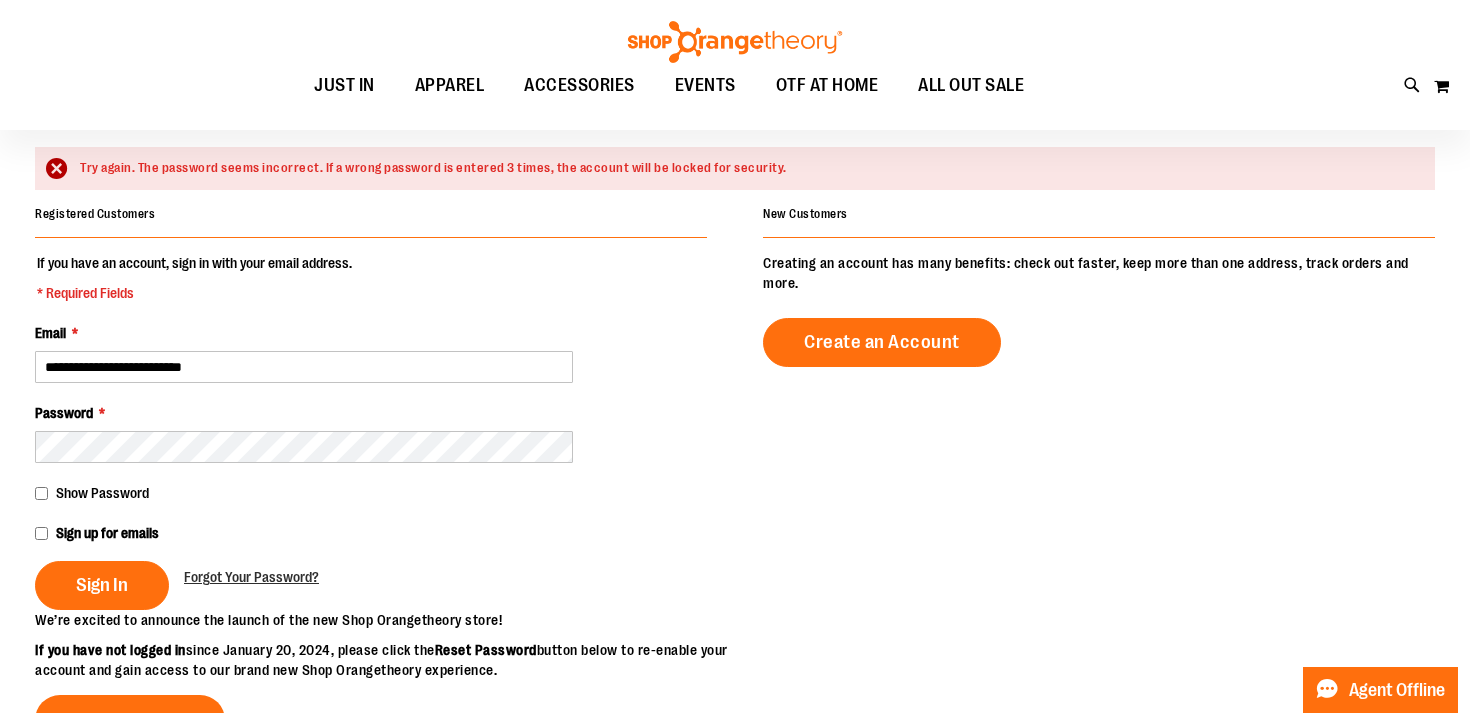scroll, scrollTop: 147, scrollLeft: 0, axis: vertical 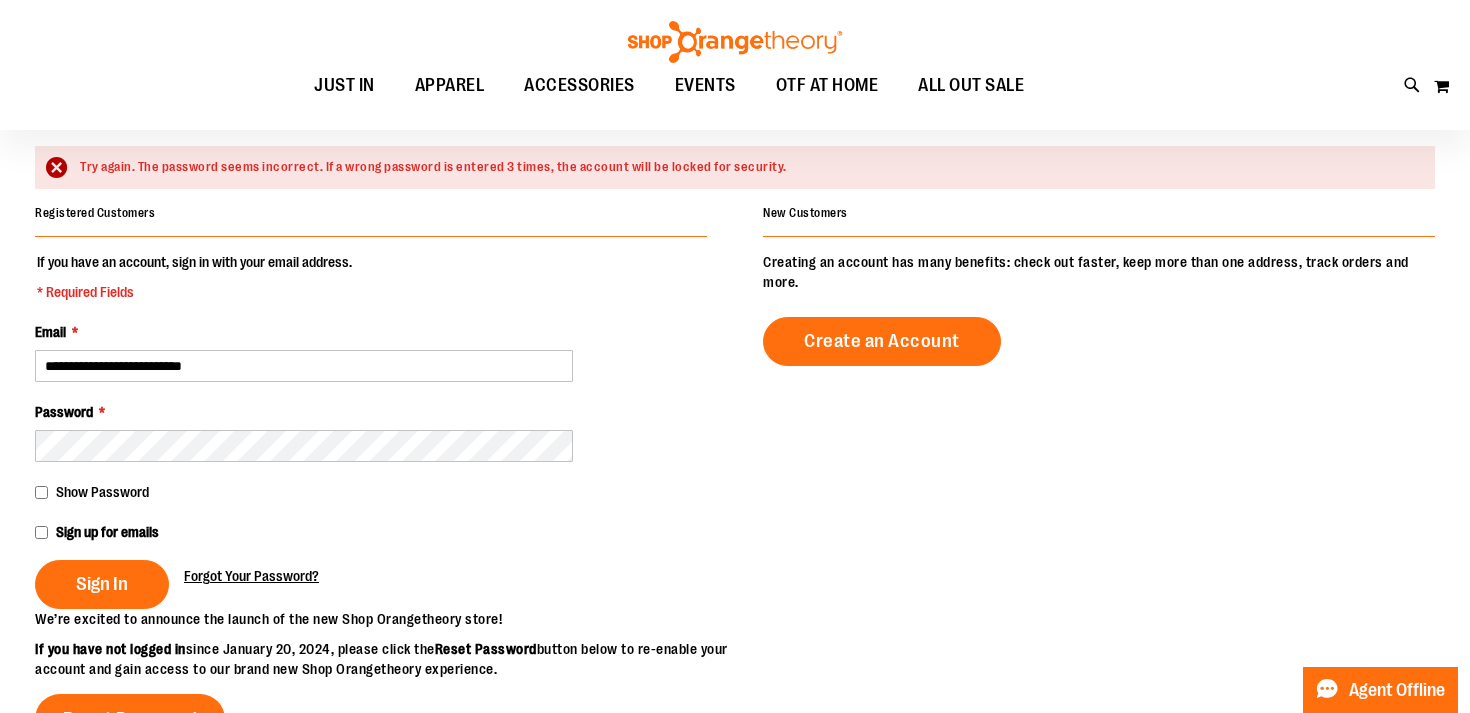 click on "Forgot Your Password?" at bounding box center (251, 576) 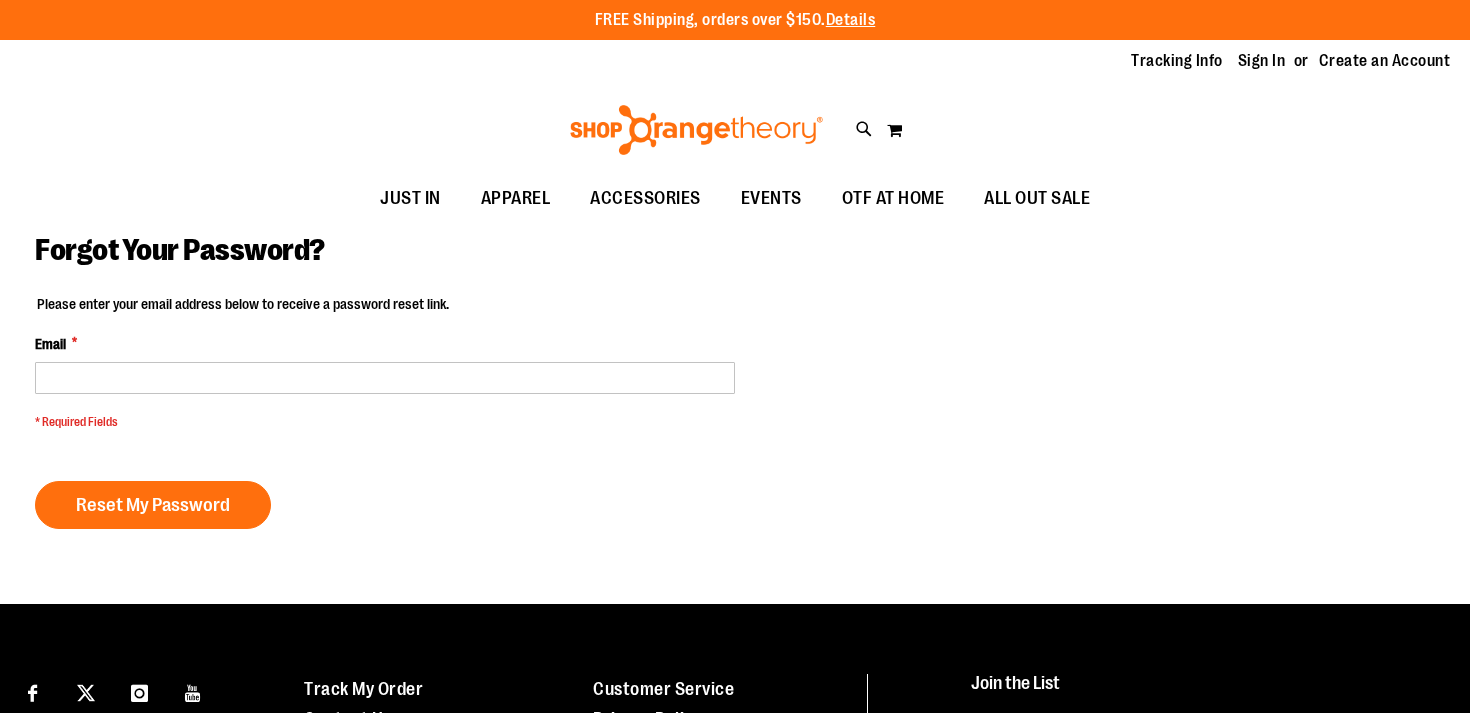 scroll, scrollTop: 0, scrollLeft: 0, axis: both 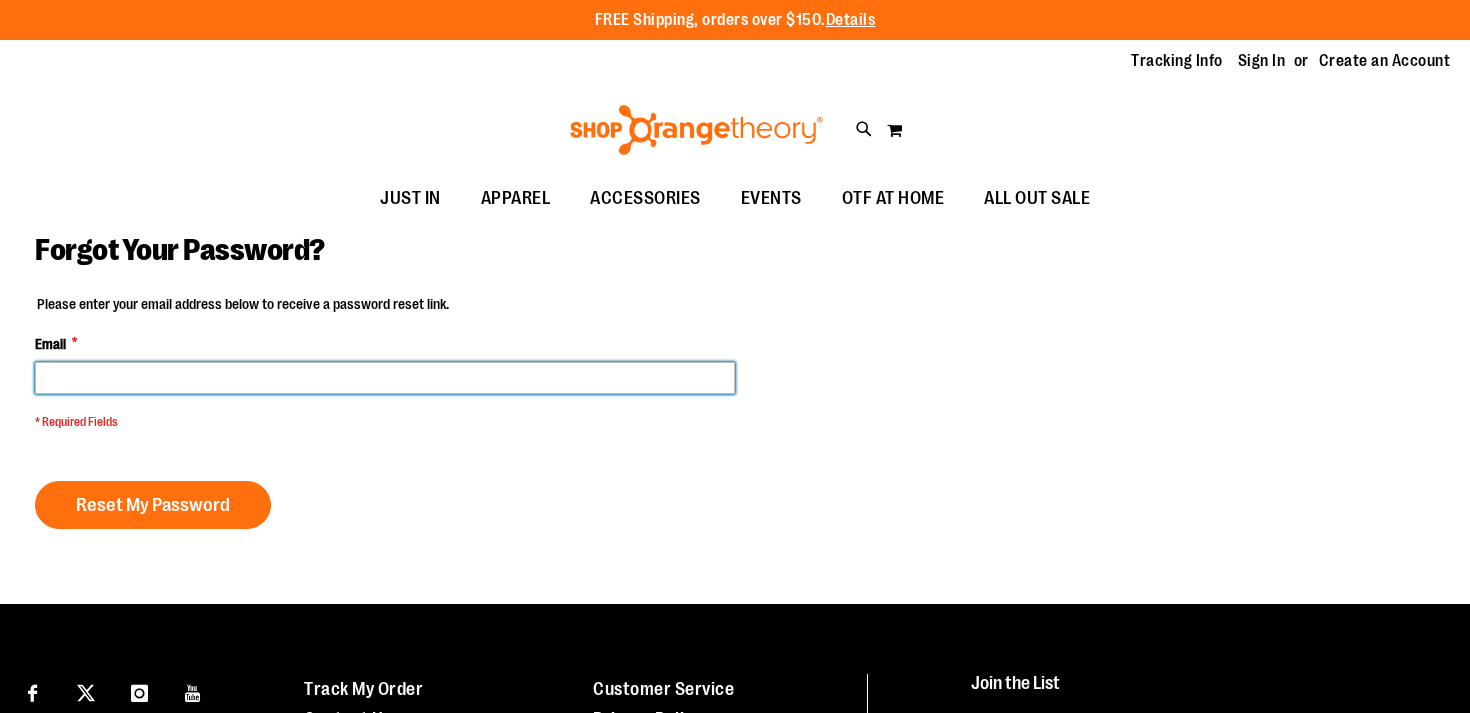 click on "Email *" at bounding box center (385, 378) 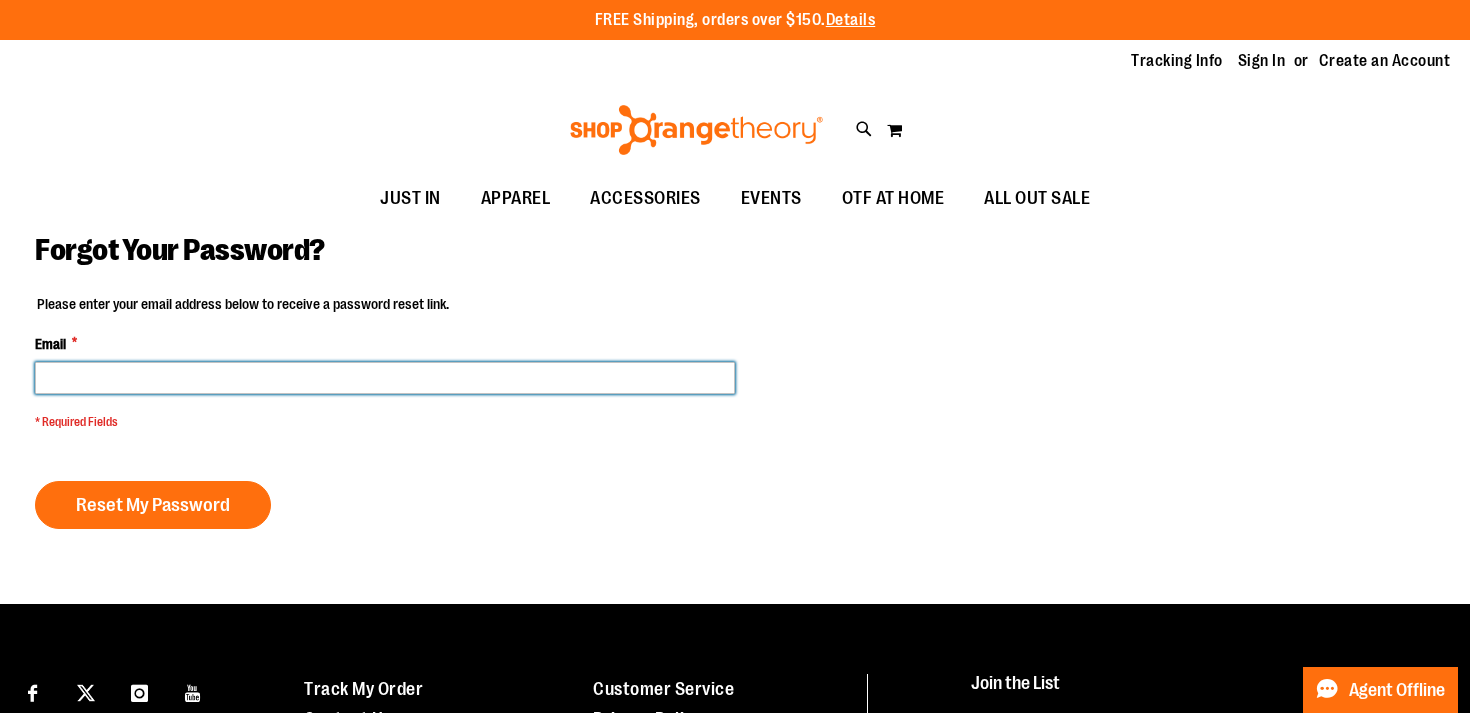 type on "**********" 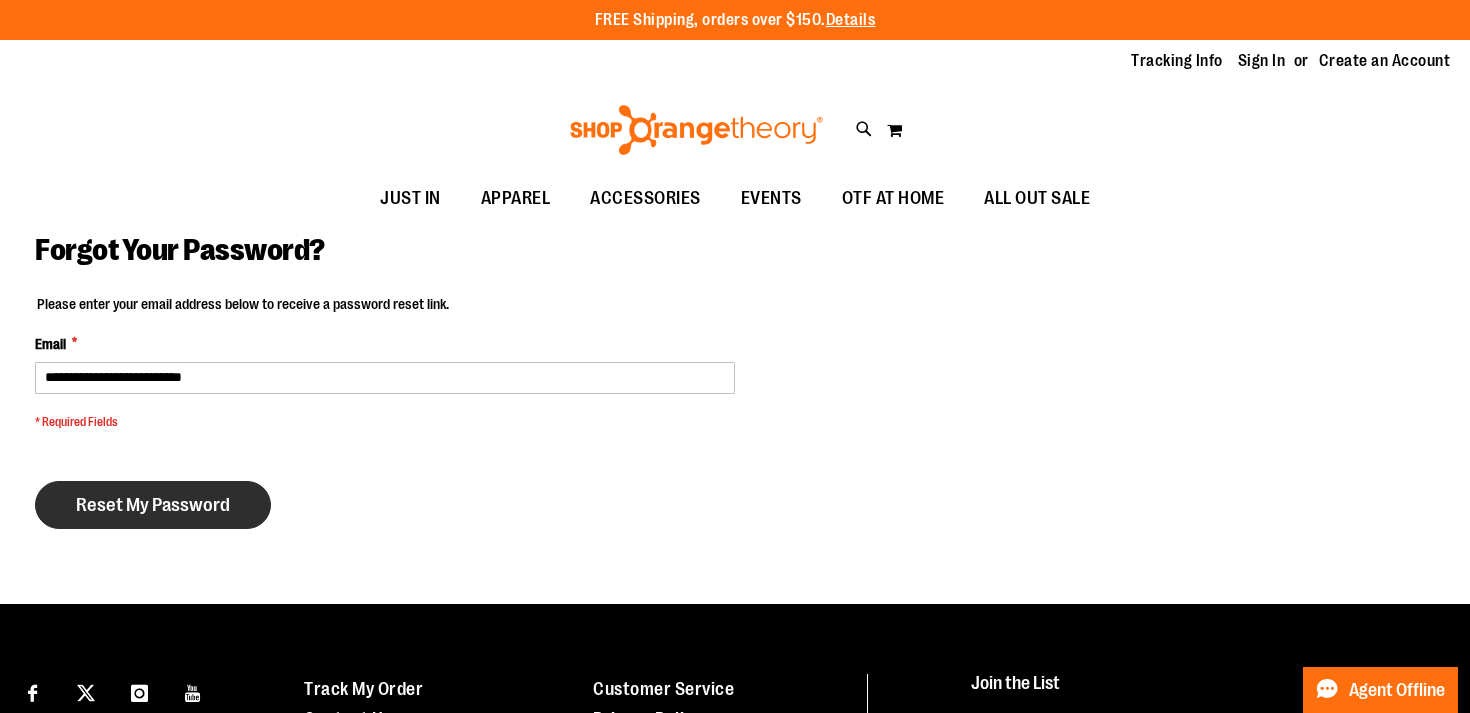 click on "Reset My Password" at bounding box center (153, 505) 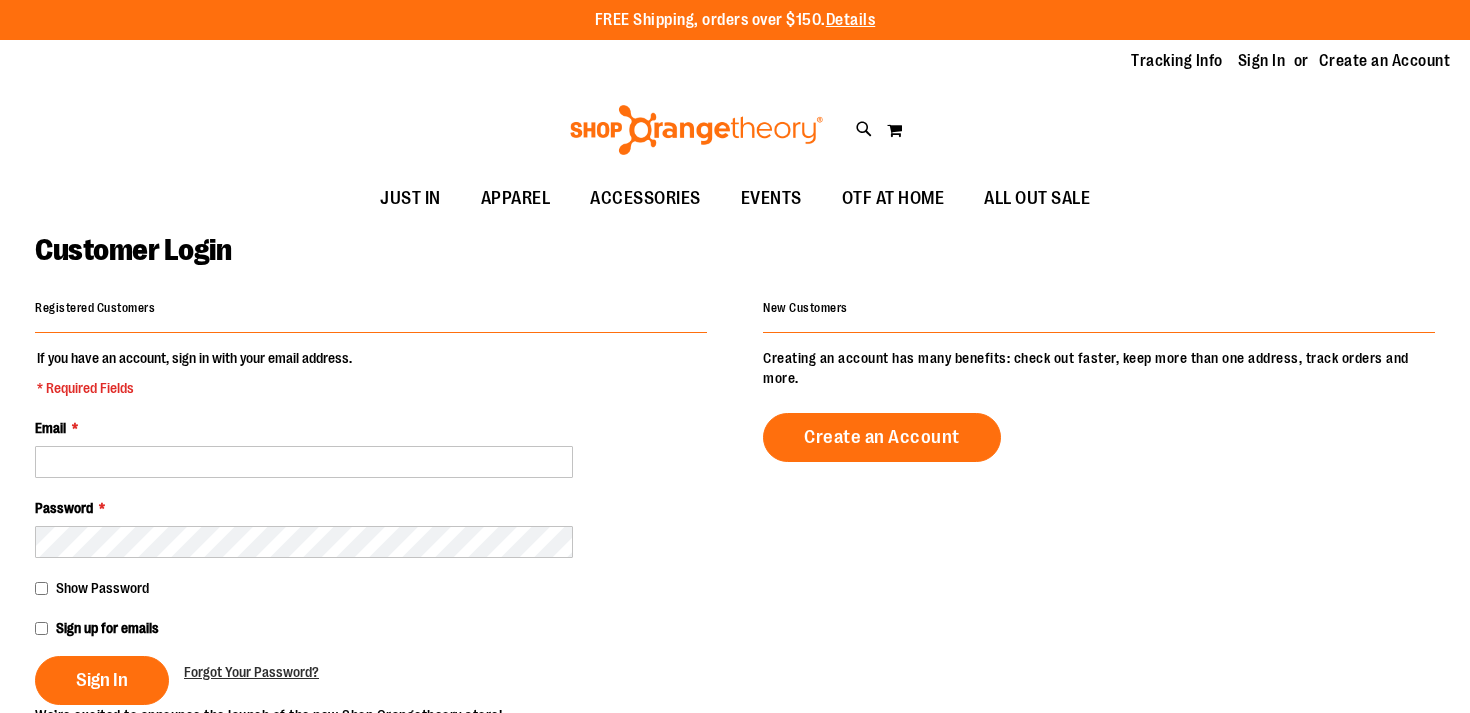 scroll, scrollTop: 0, scrollLeft: 0, axis: both 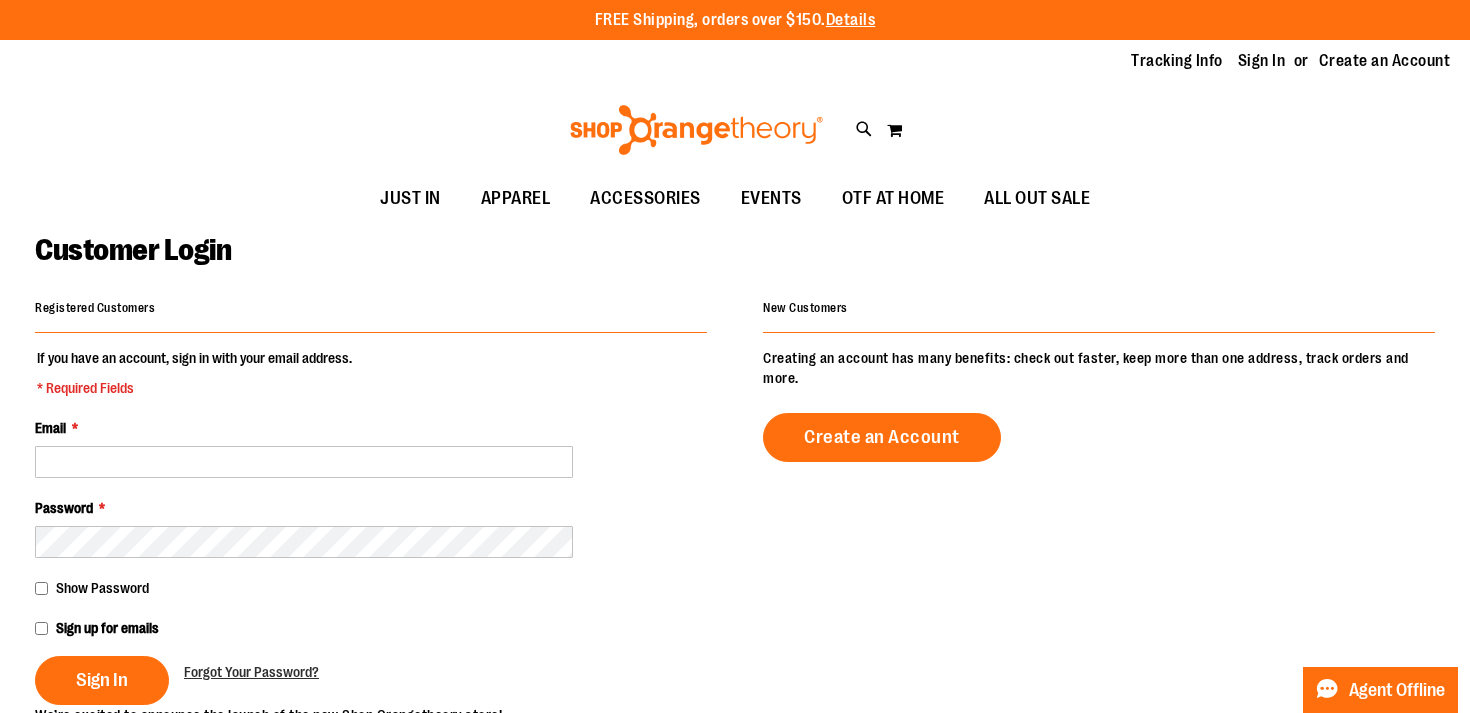 type on "**********" 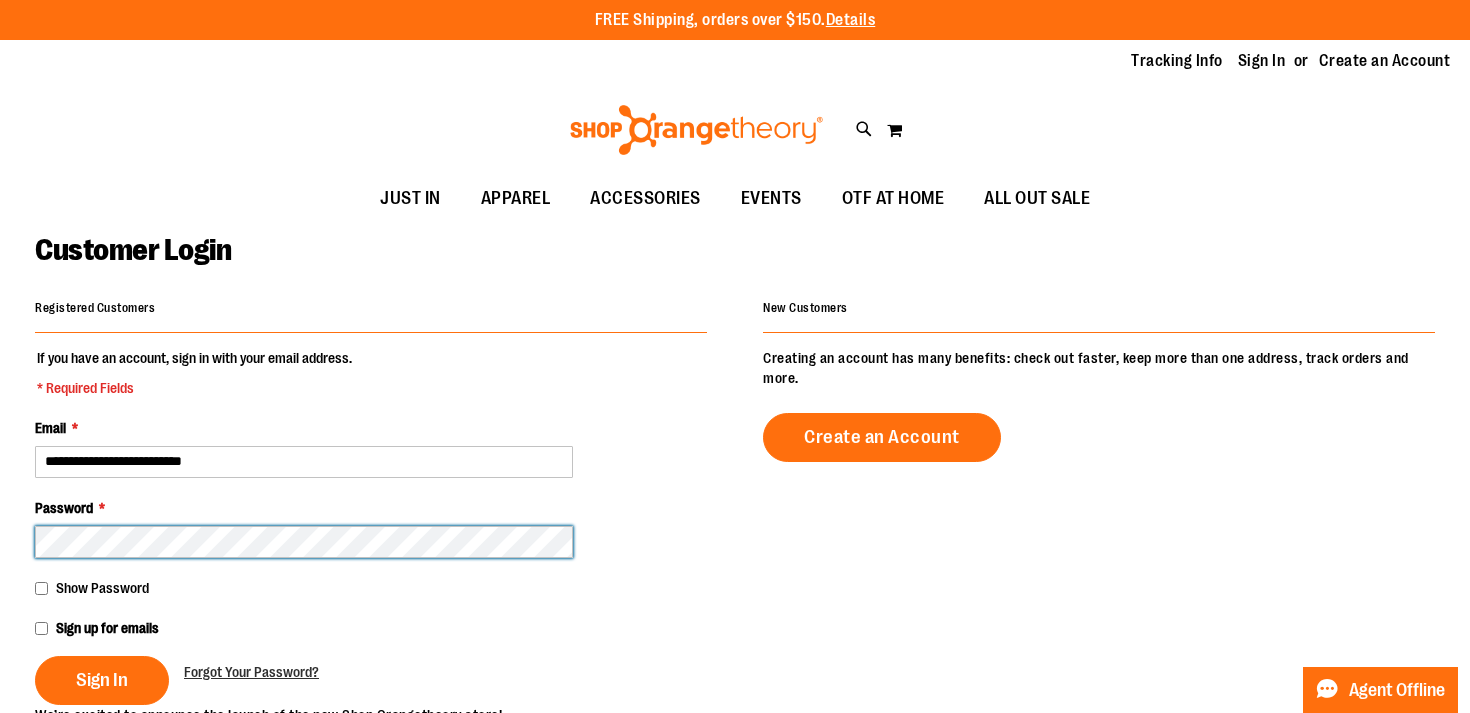 click on "Sign In" at bounding box center (102, 680) 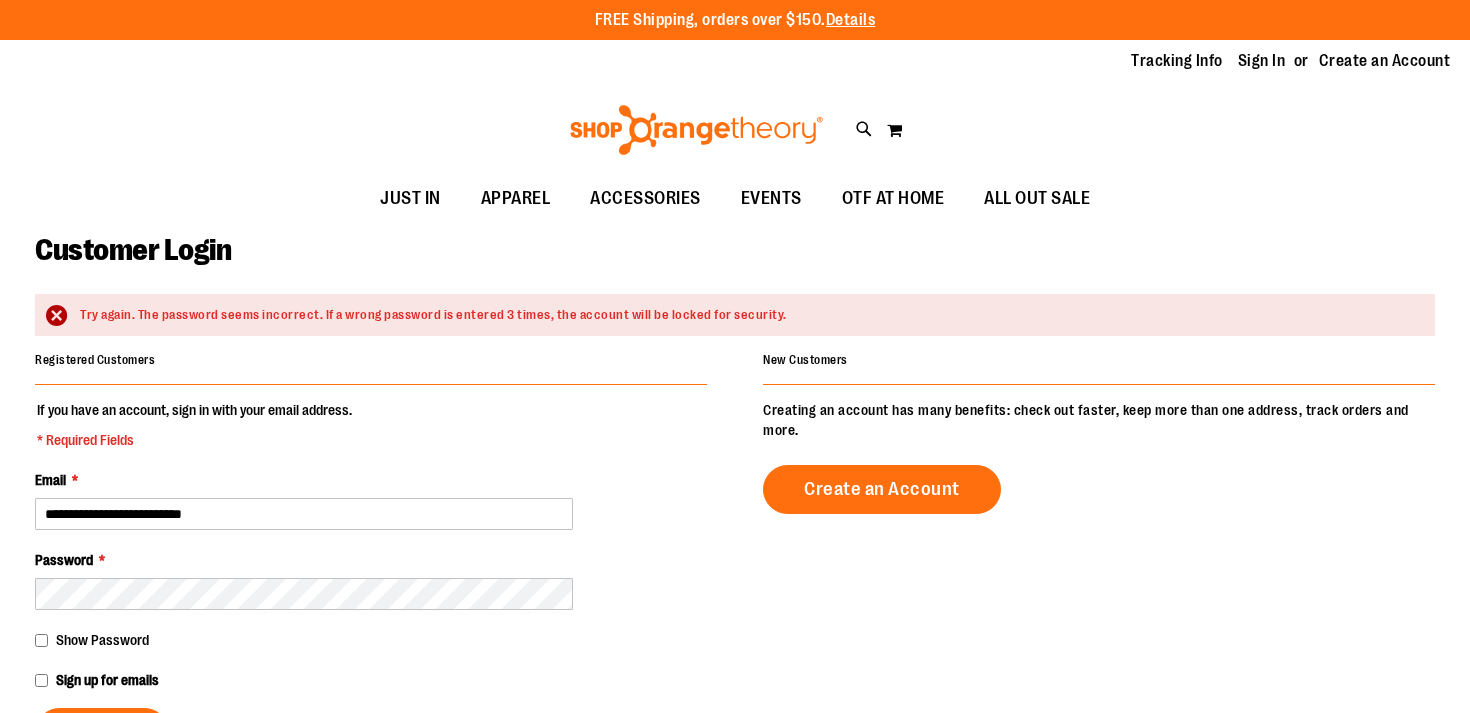 scroll, scrollTop: 0, scrollLeft: 0, axis: both 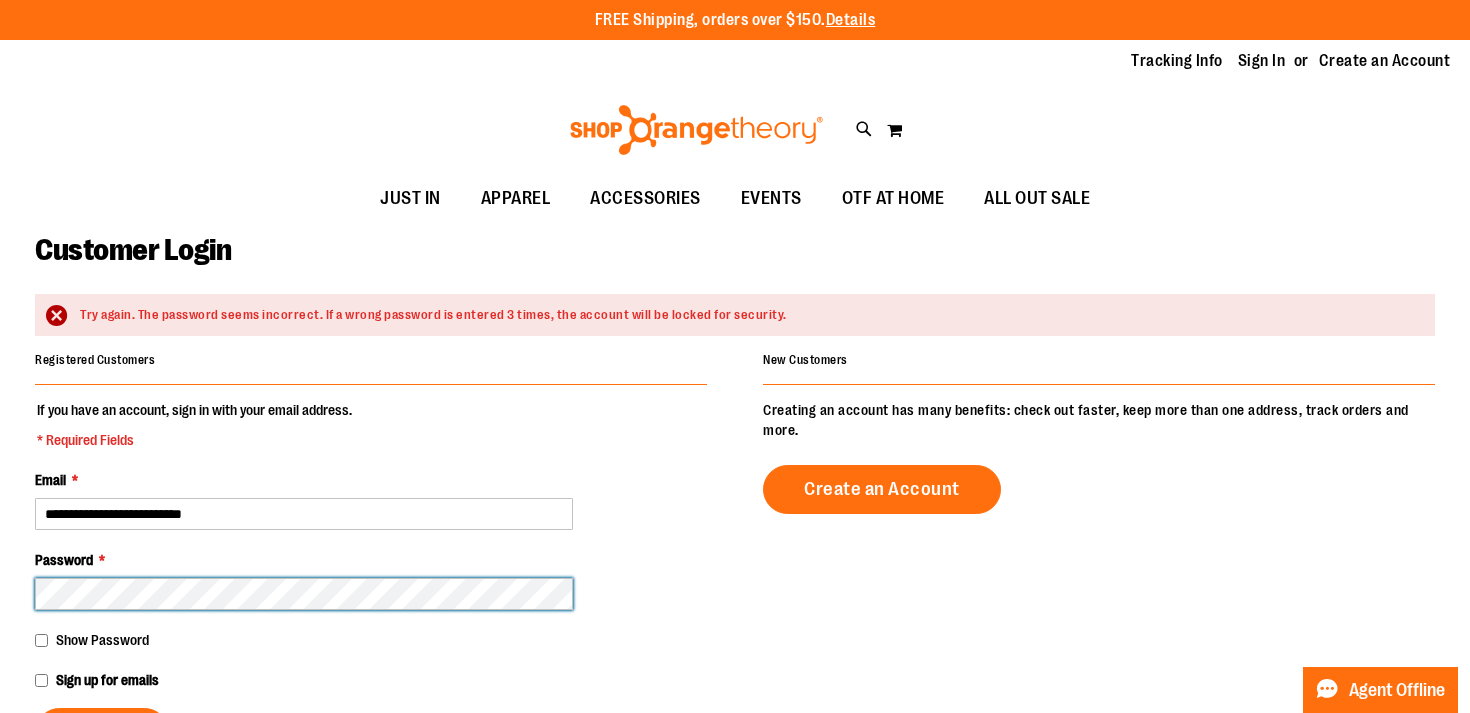 click on "Sign In" at bounding box center [102, 732] 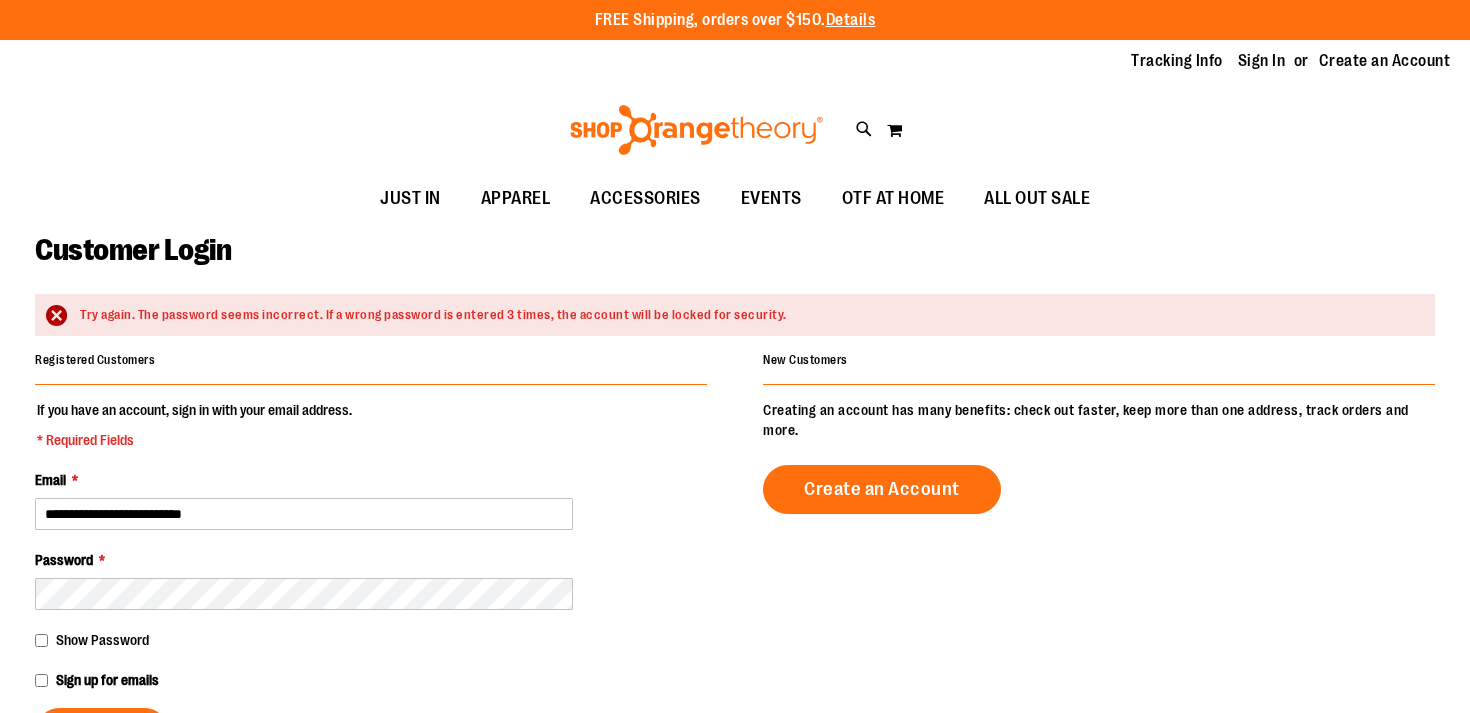 scroll, scrollTop: 0, scrollLeft: 0, axis: both 